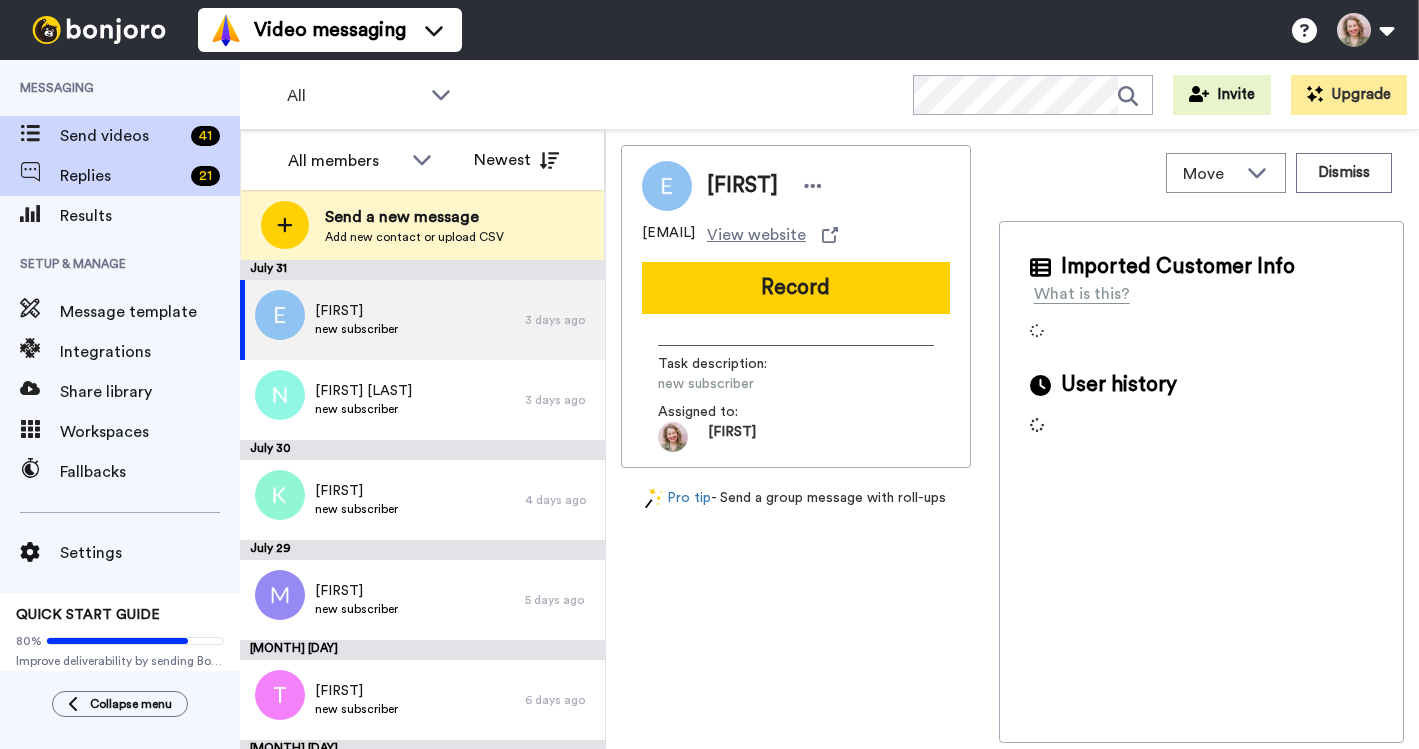scroll, scrollTop: 0, scrollLeft: 0, axis: both 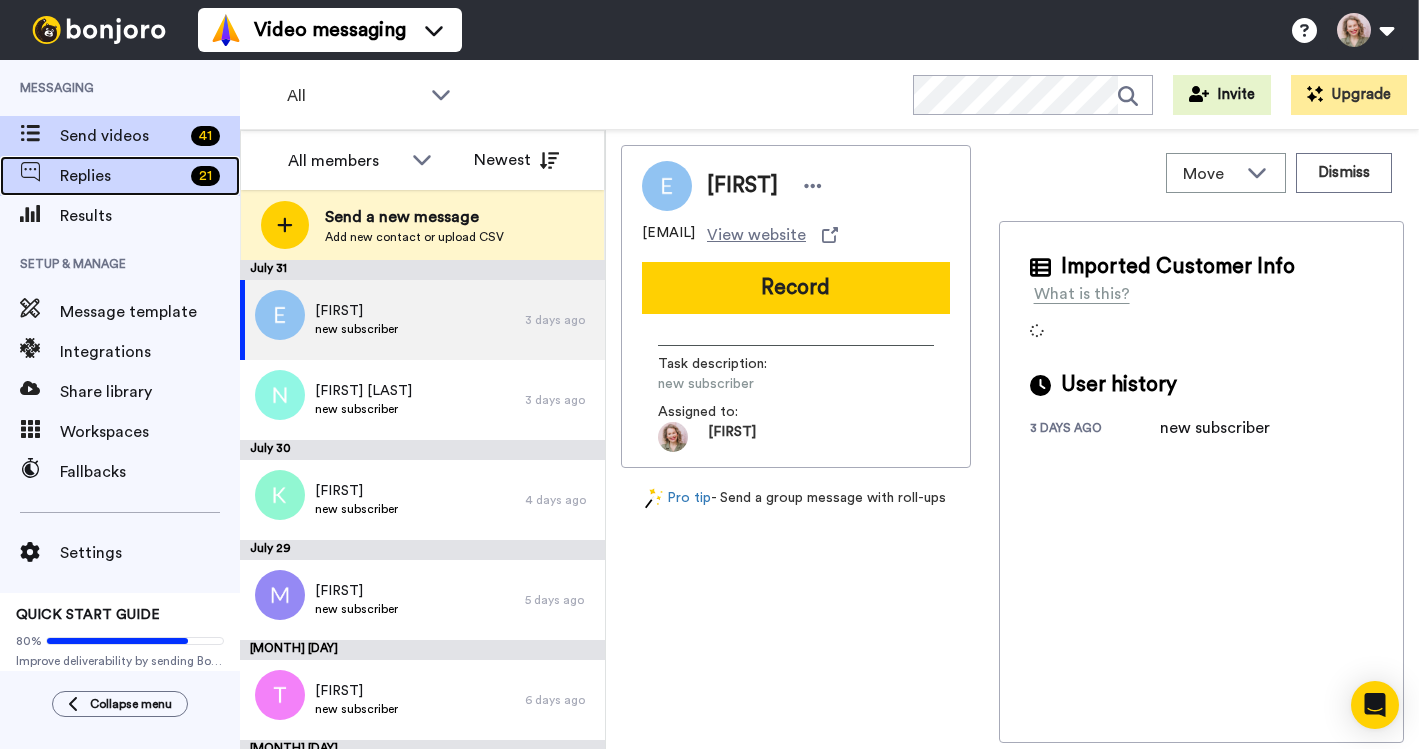 click on "Replies" at bounding box center (121, 176) 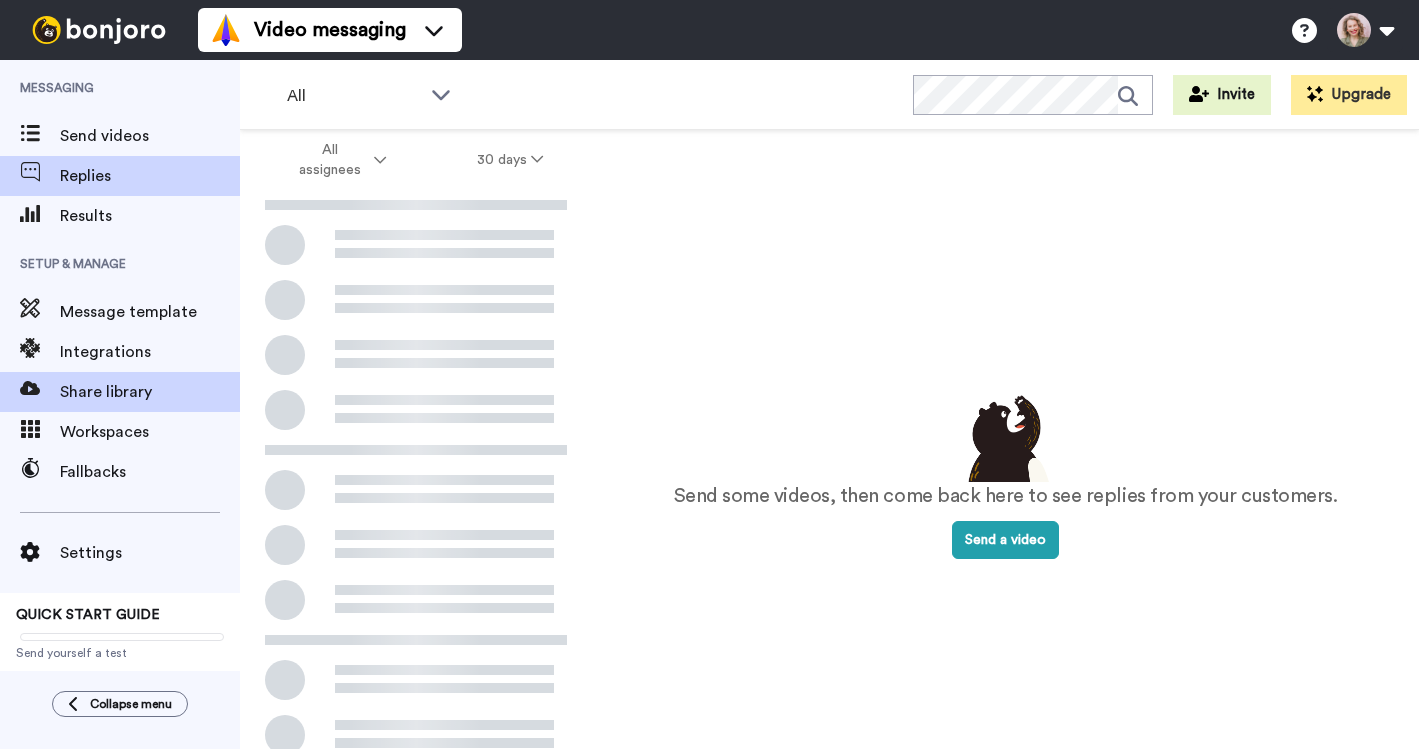 scroll, scrollTop: 0, scrollLeft: 0, axis: both 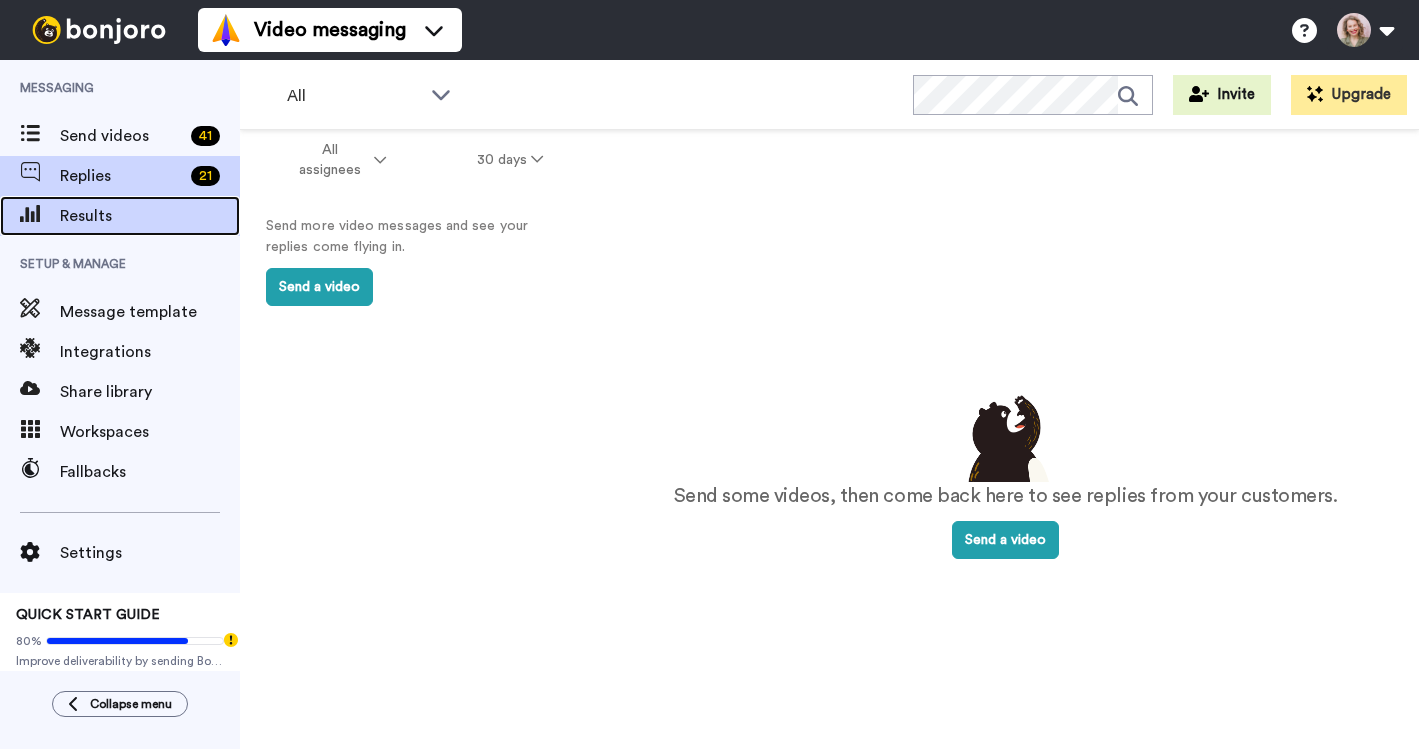 click on "Results" at bounding box center [120, 216] 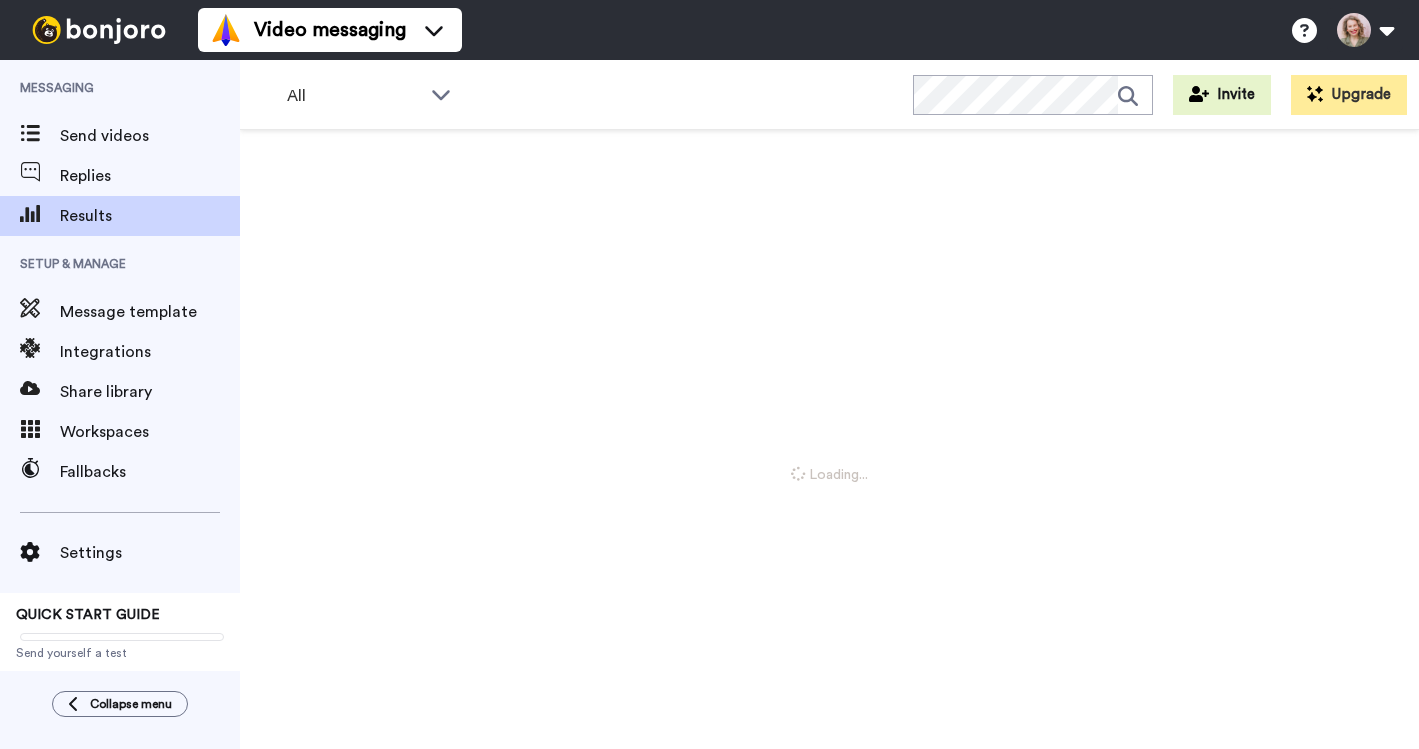 scroll, scrollTop: 0, scrollLeft: 0, axis: both 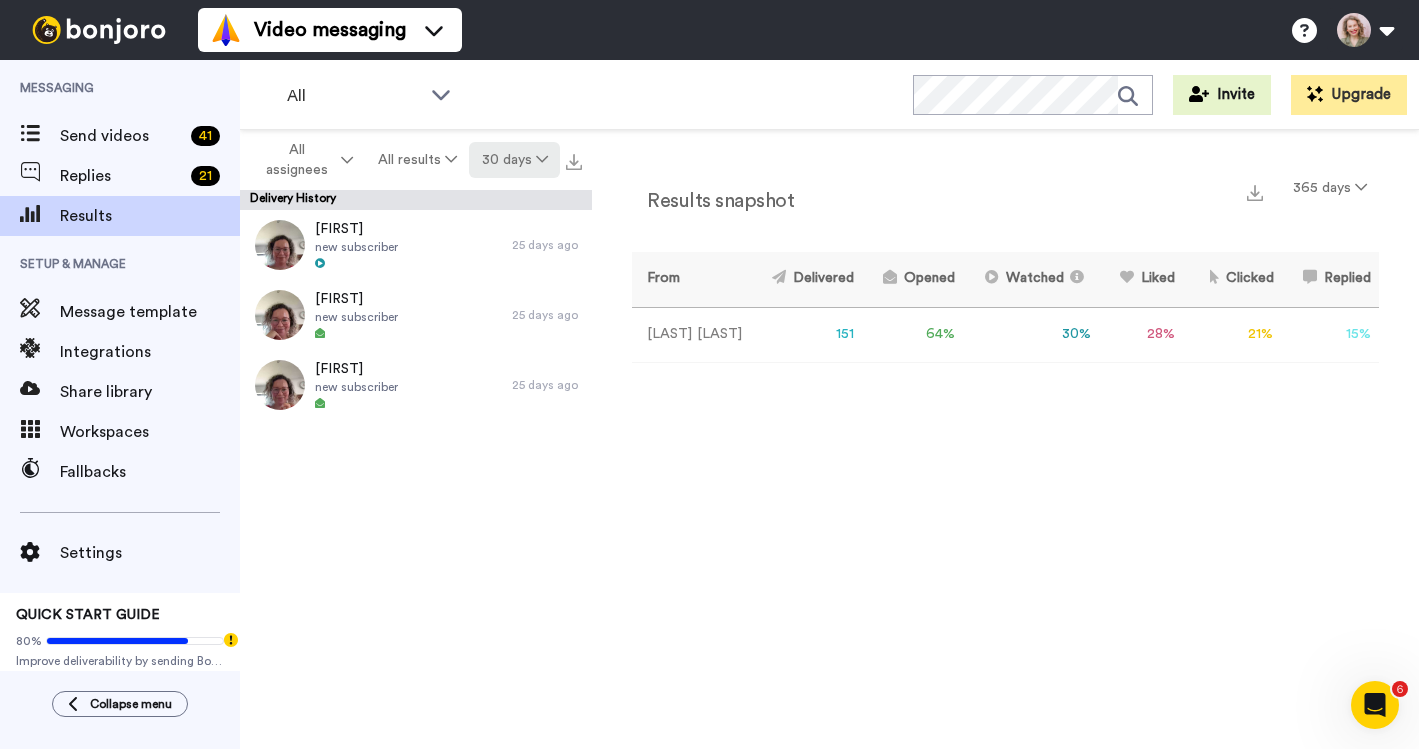 click at bounding box center (542, 159) 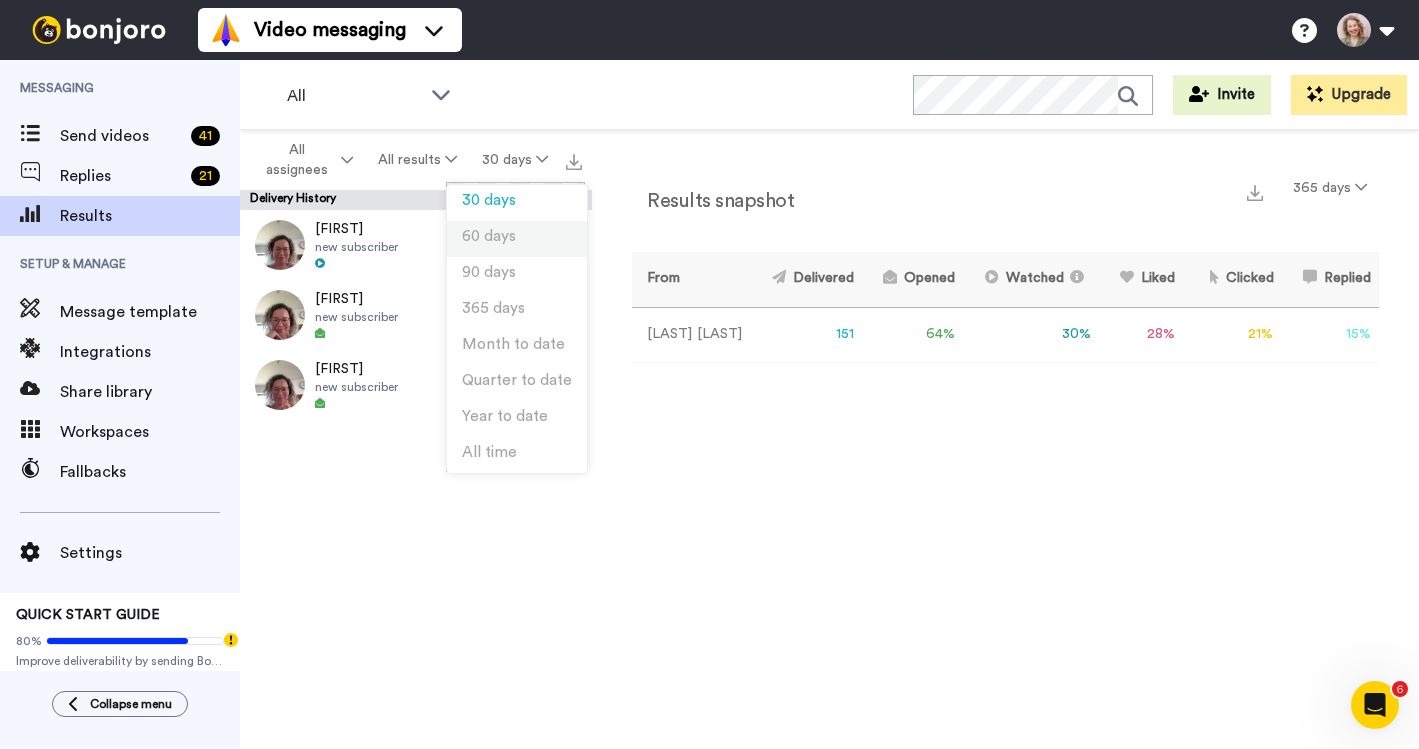 click on "60 days" at bounding box center (517, 239) 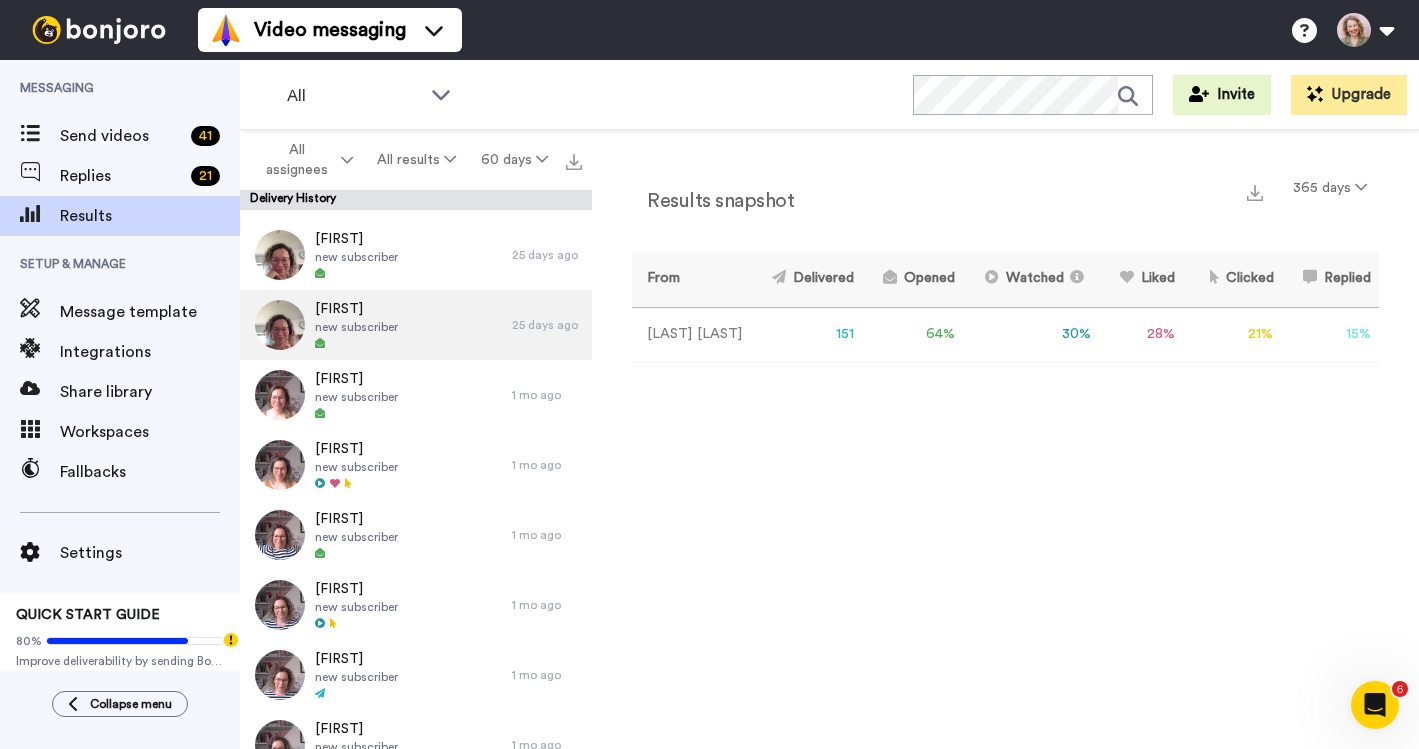 scroll, scrollTop: 0, scrollLeft: 0, axis: both 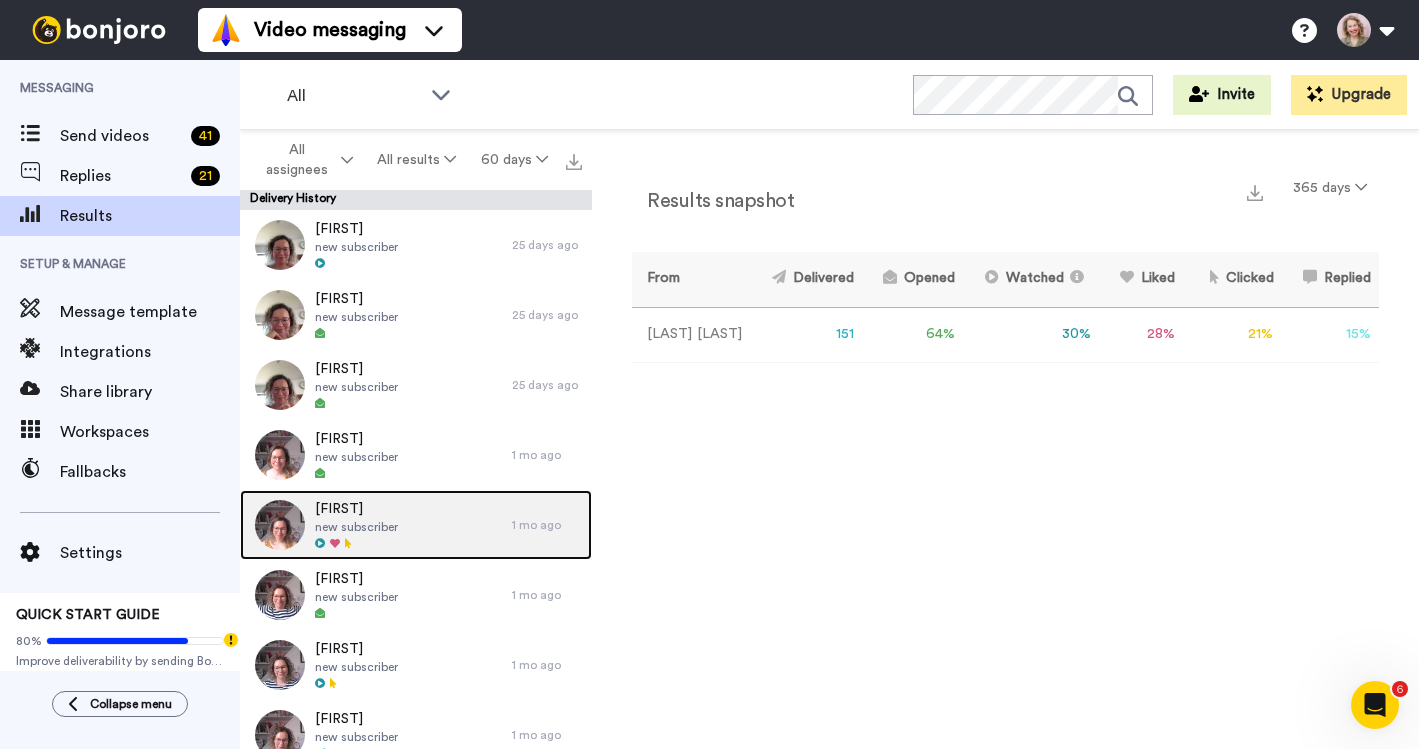 click on "Rebecca  new subscriber" at bounding box center [376, 525] 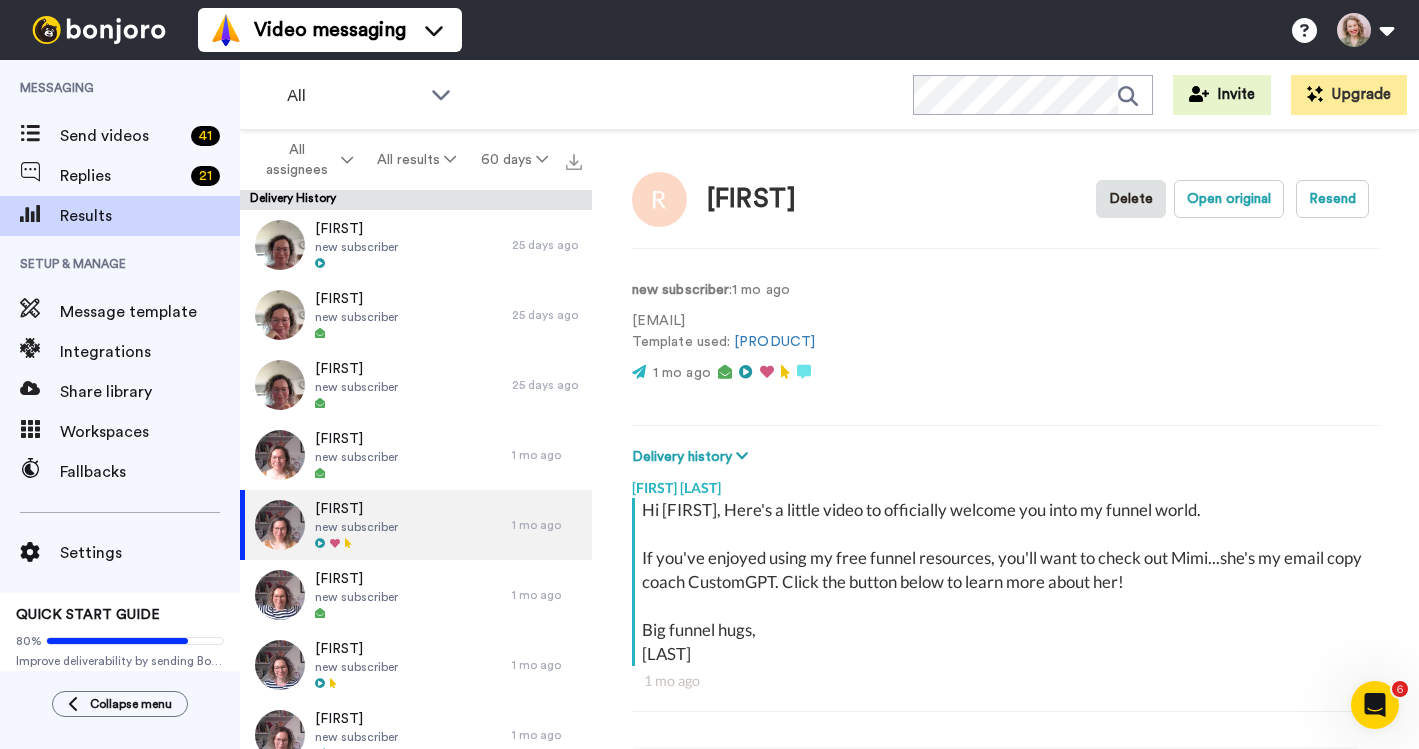 scroll, scrollTop: 11, scrollLeft: 0, axis: vertical 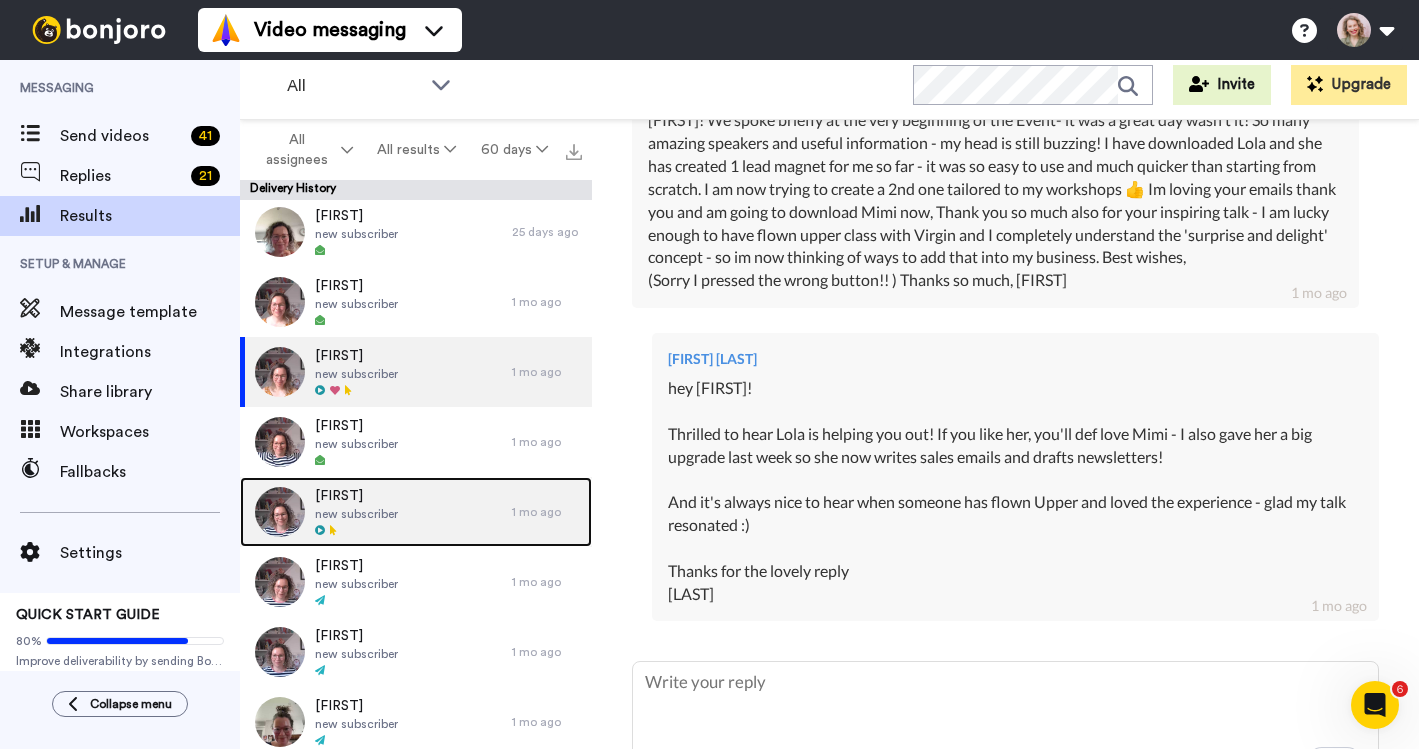 click on "Stevie  new subscriber" at bounding box center [376, 512] 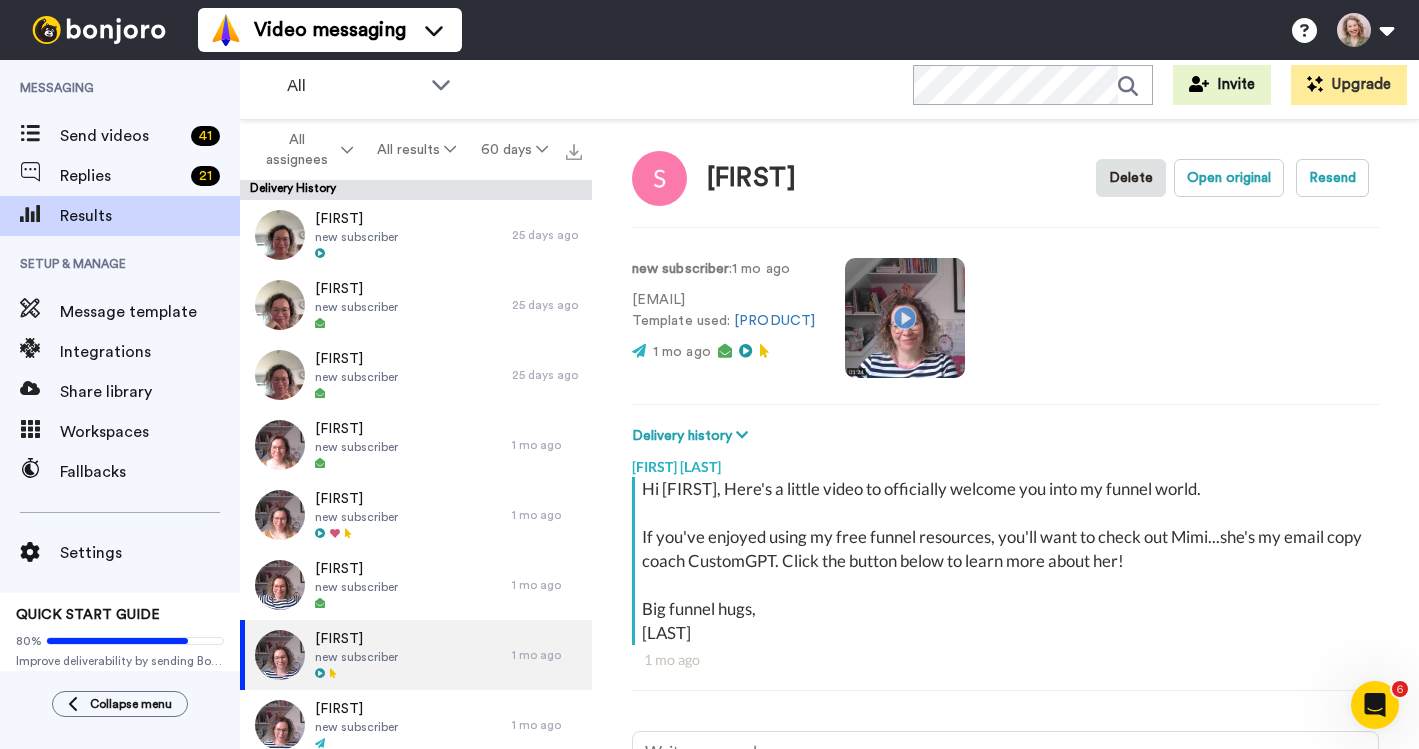 type on "x" 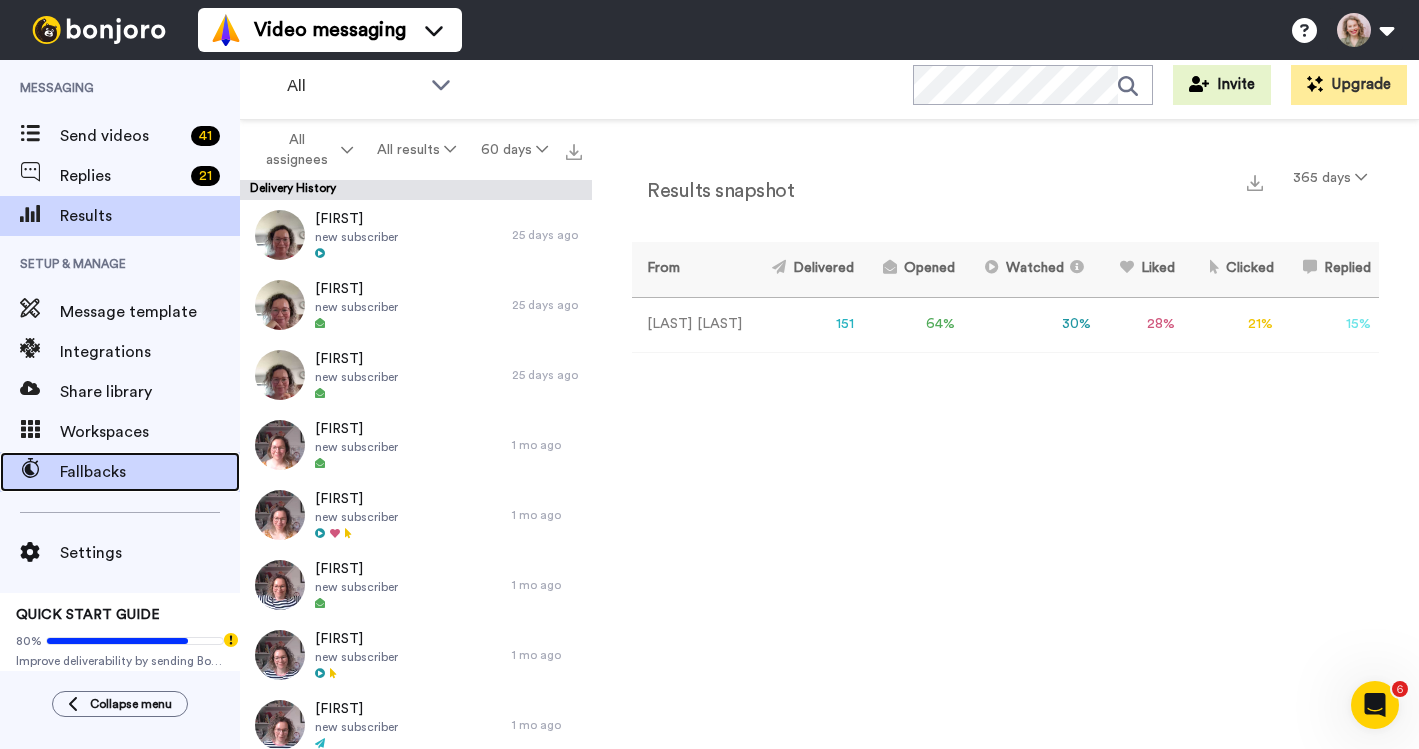 click on "Fallbacks" at bounding box center (120, 472) 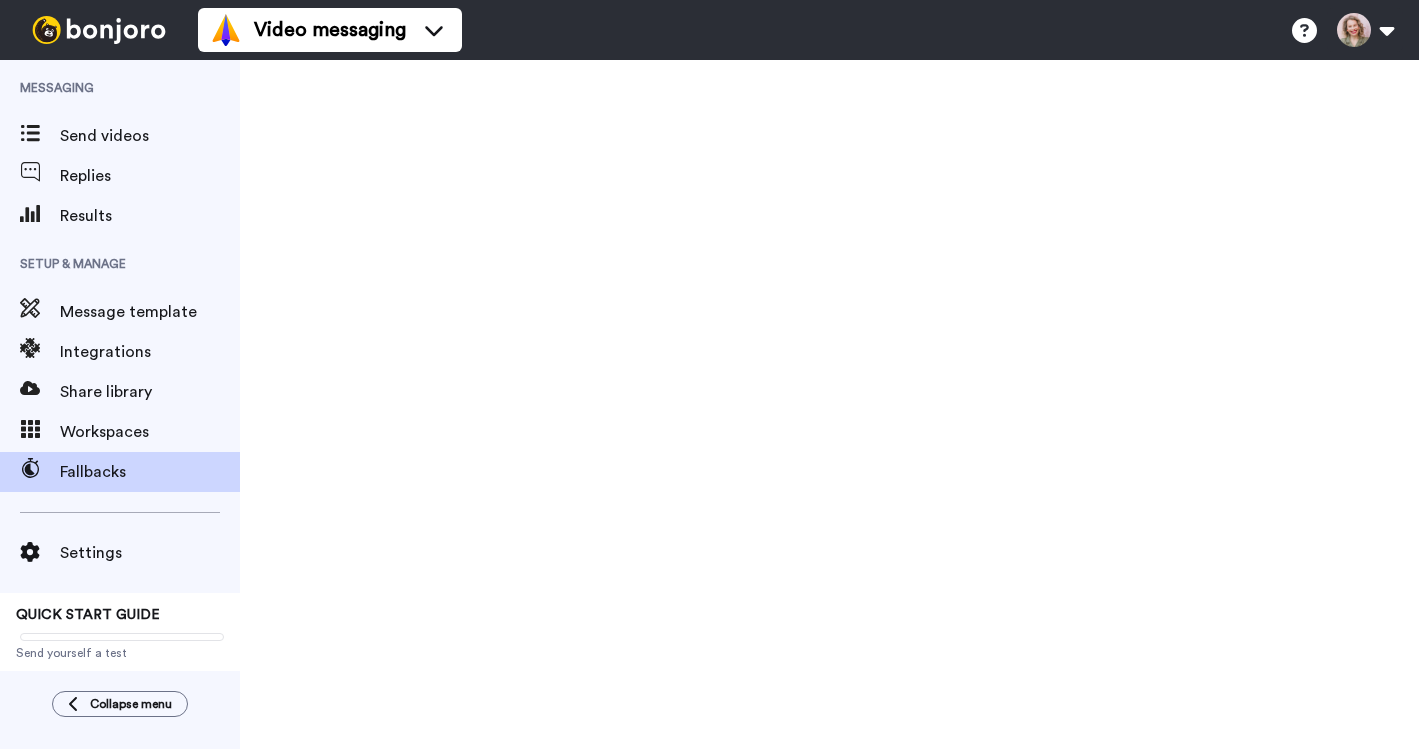 scroll, scrollTop: 0, scrollLeft: 0, axis: both 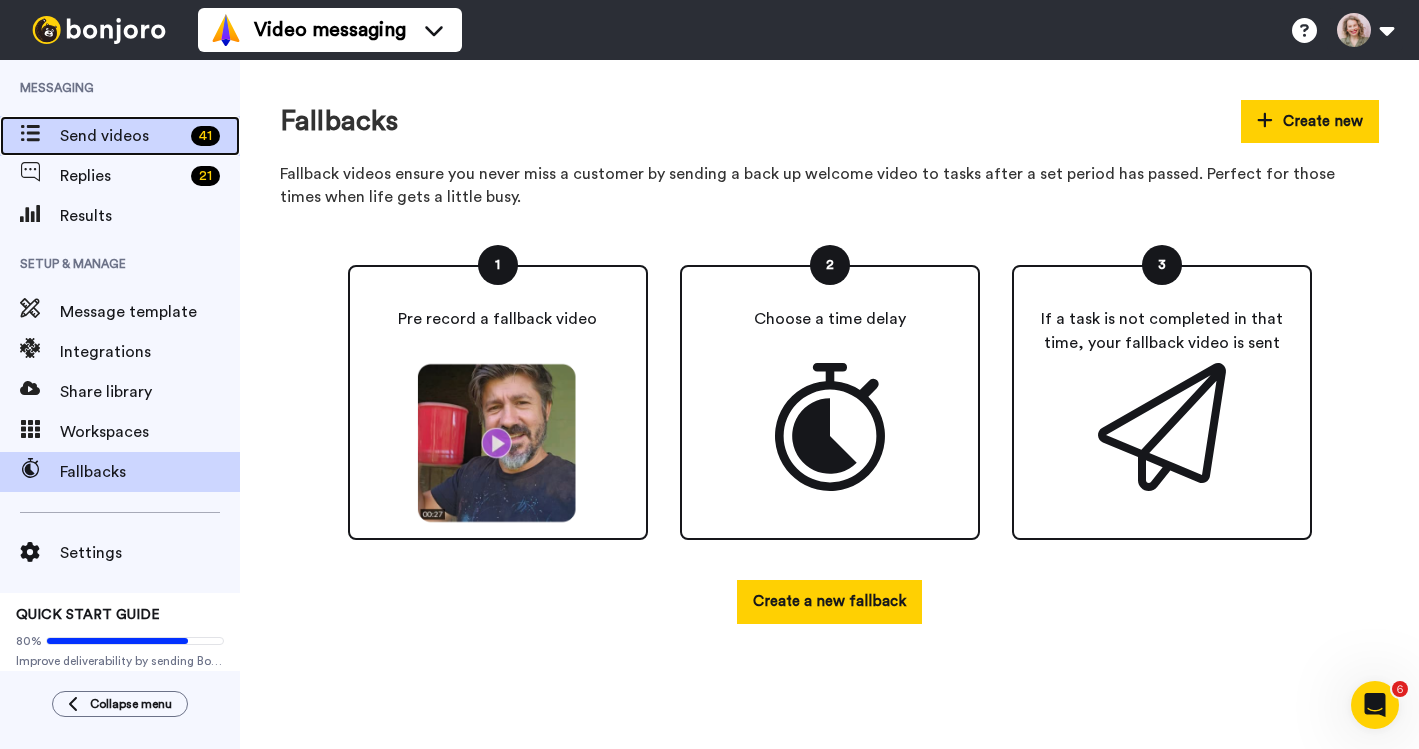 click on "Send videos 41" at bounding box center [120, 136] 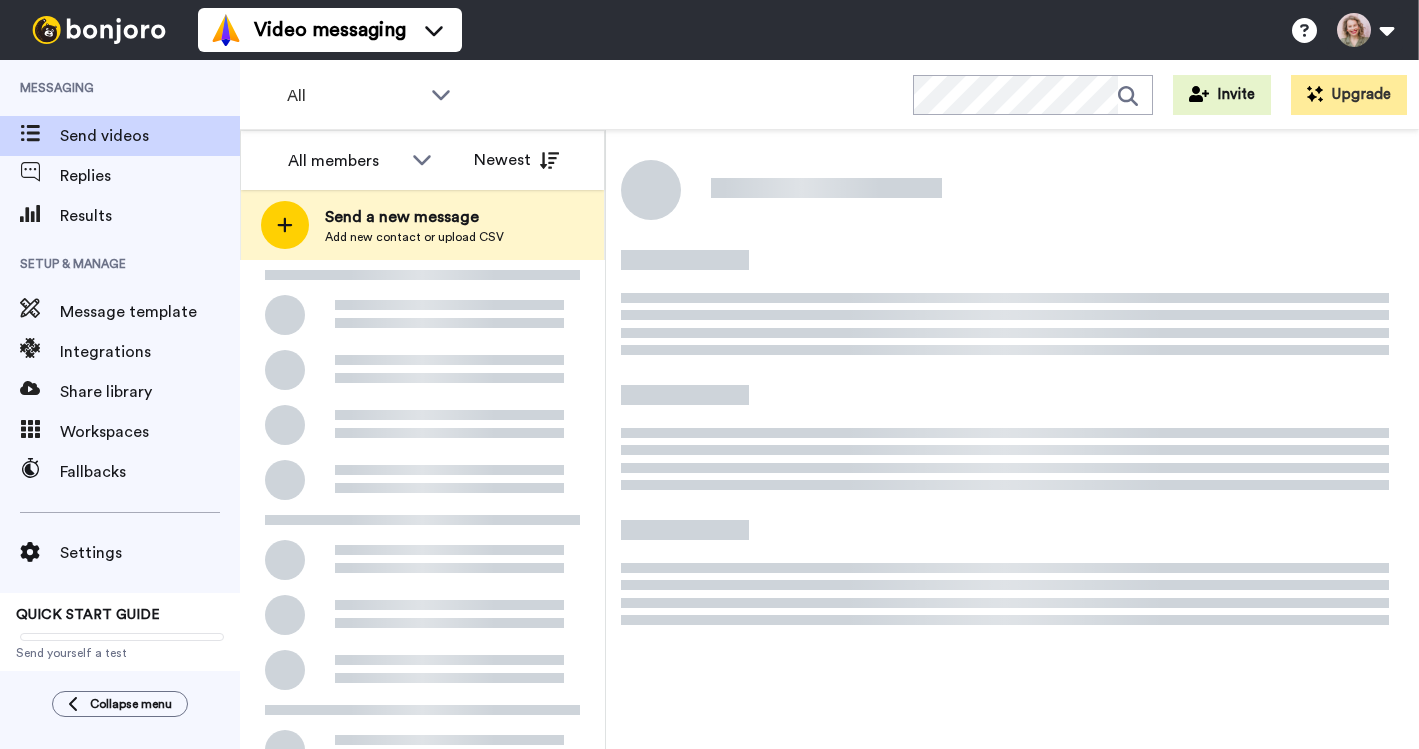 scroll, scrollTop: 0, scrollLeft: 0, axis: both 